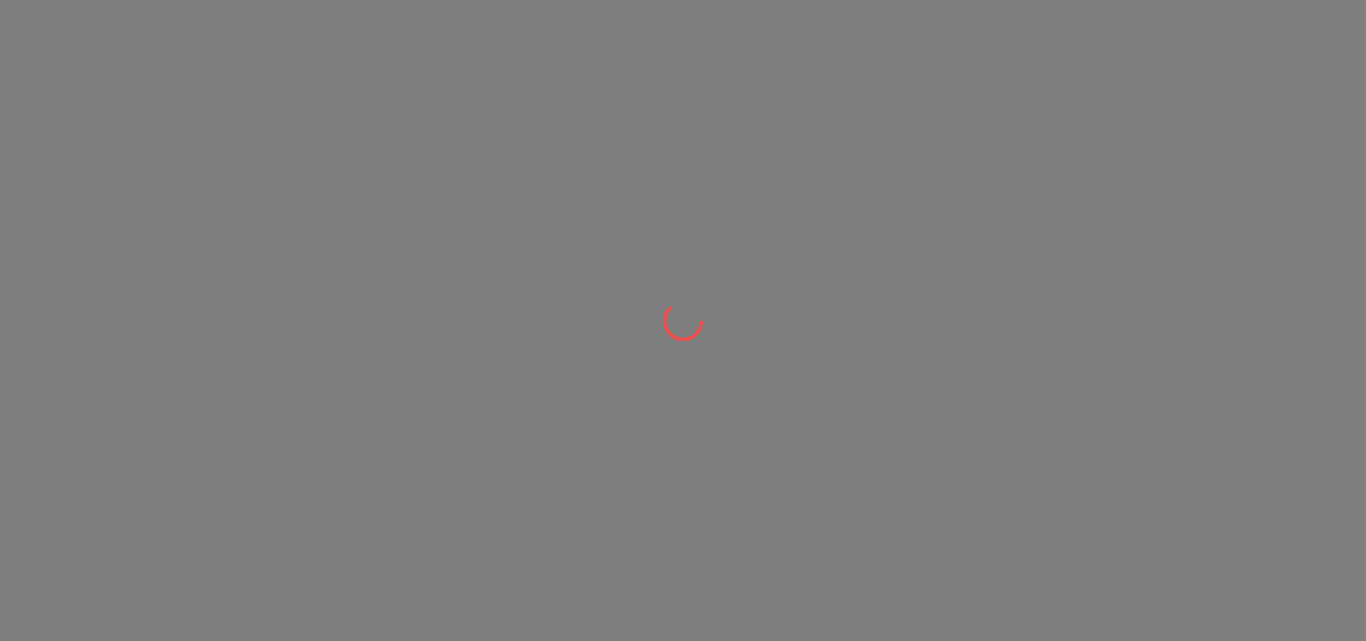 scroll, scrollTop: 0, scrollLeft: 0, axis: both 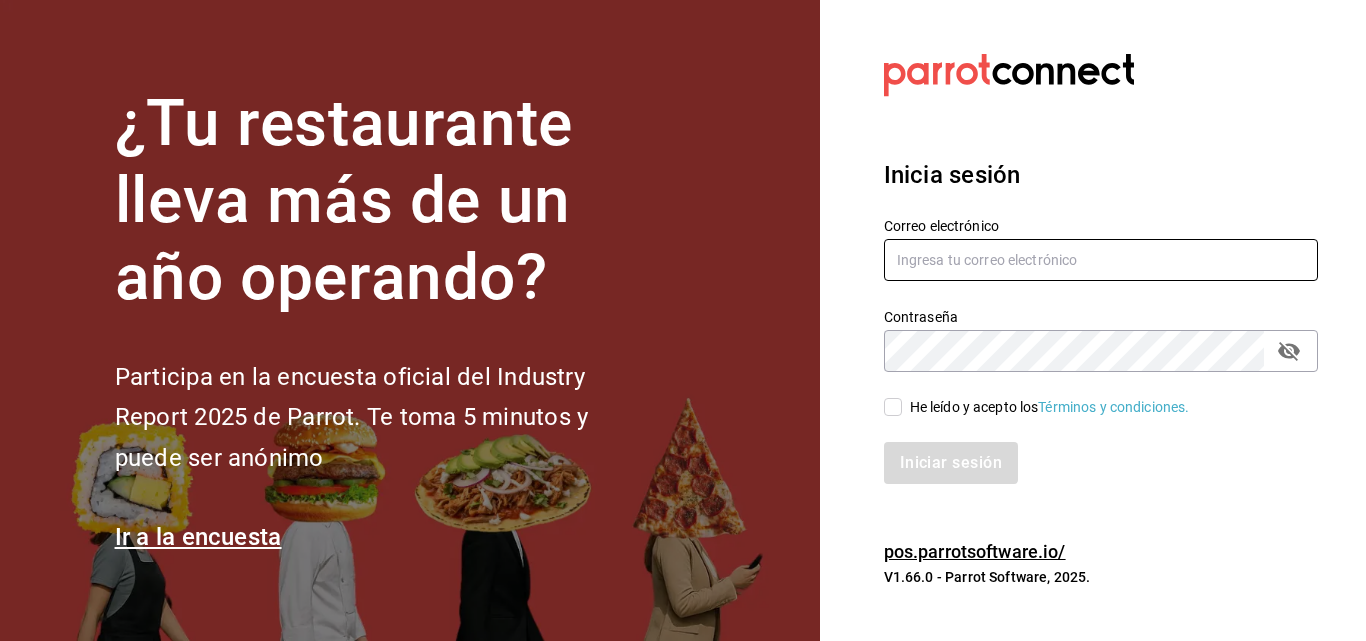click at bounding box center (1101, 260) 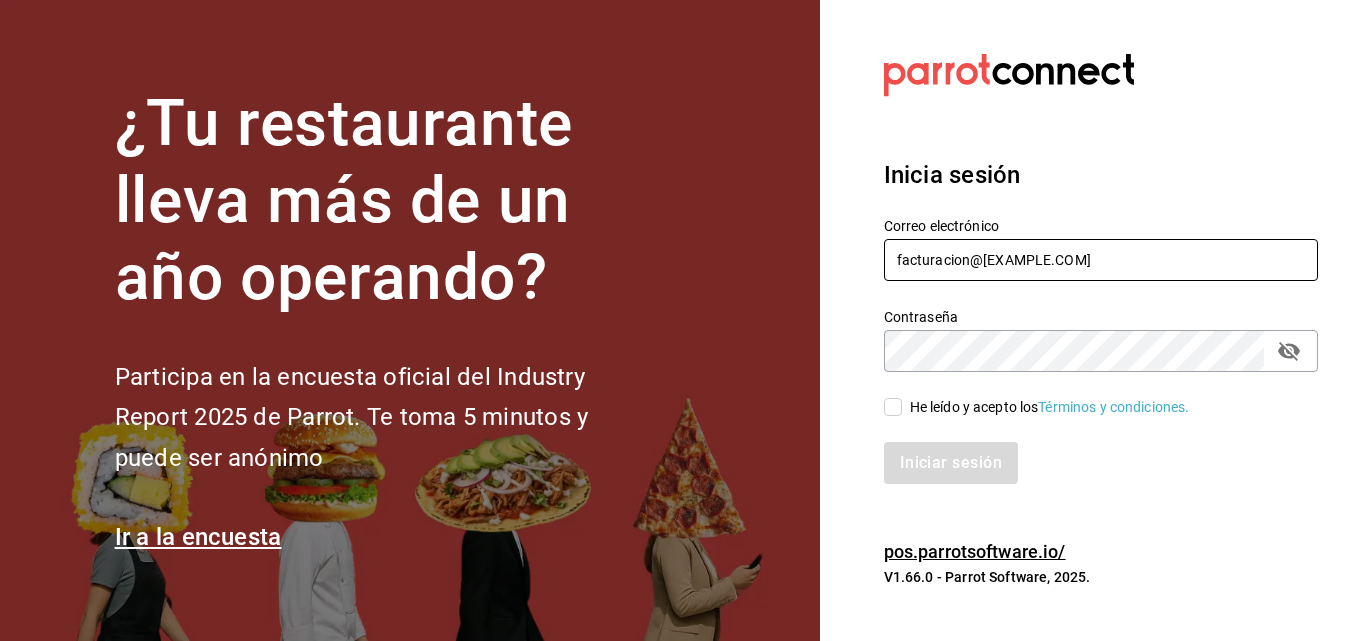 type on "facturacion@sanjuangrill.com" 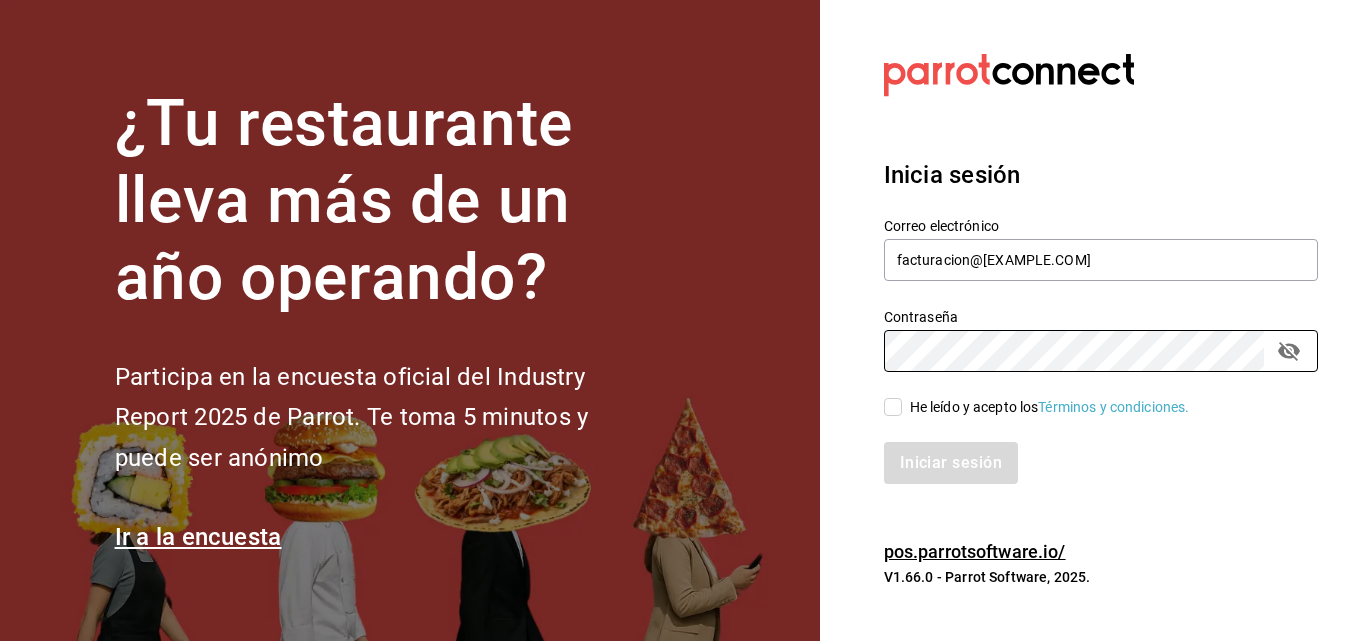 click on "He leído y acepto los  Términos y condiciones." at bounding box center [1050, 407] 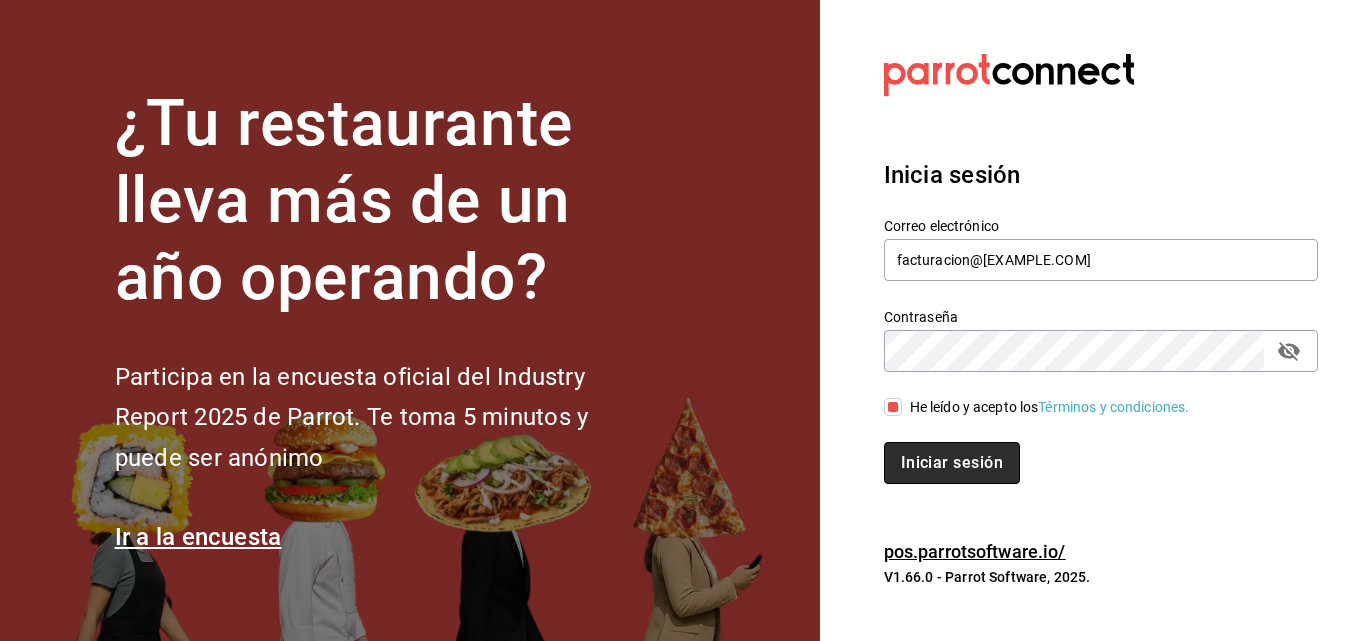 click on "Iniciar sesión" at bounding box center [952, 463] 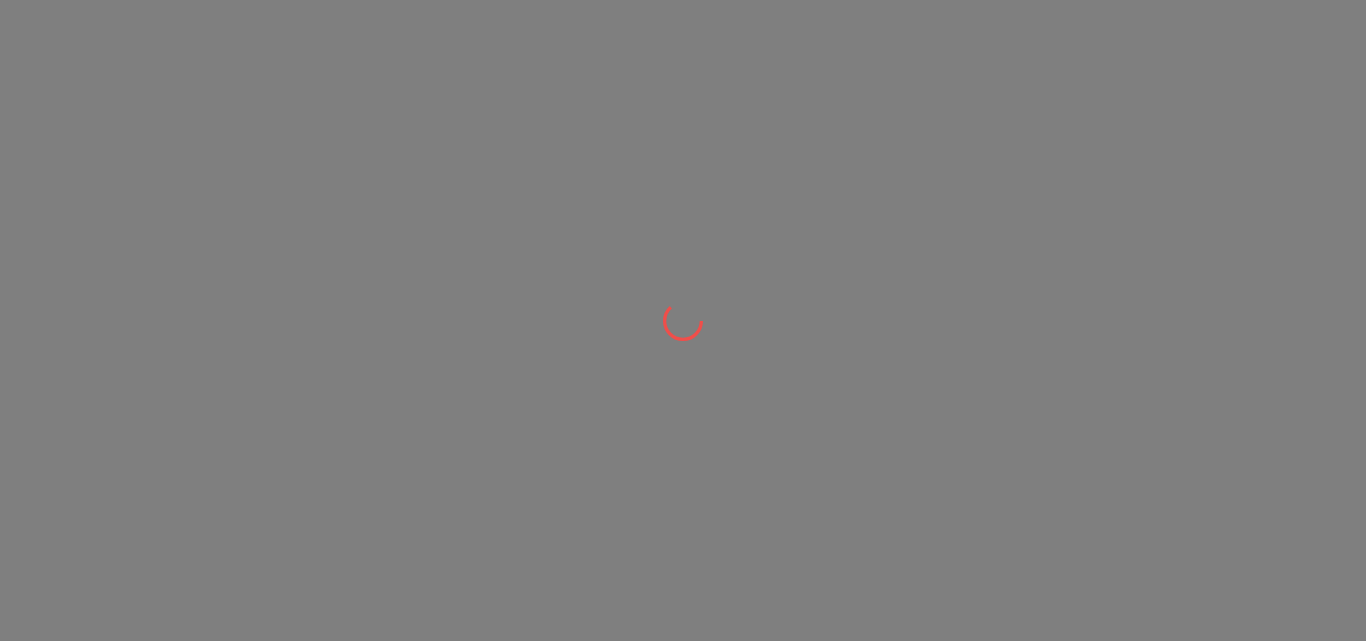 scroll, scrollTop: 0, scrollLeft: 0, axis: both 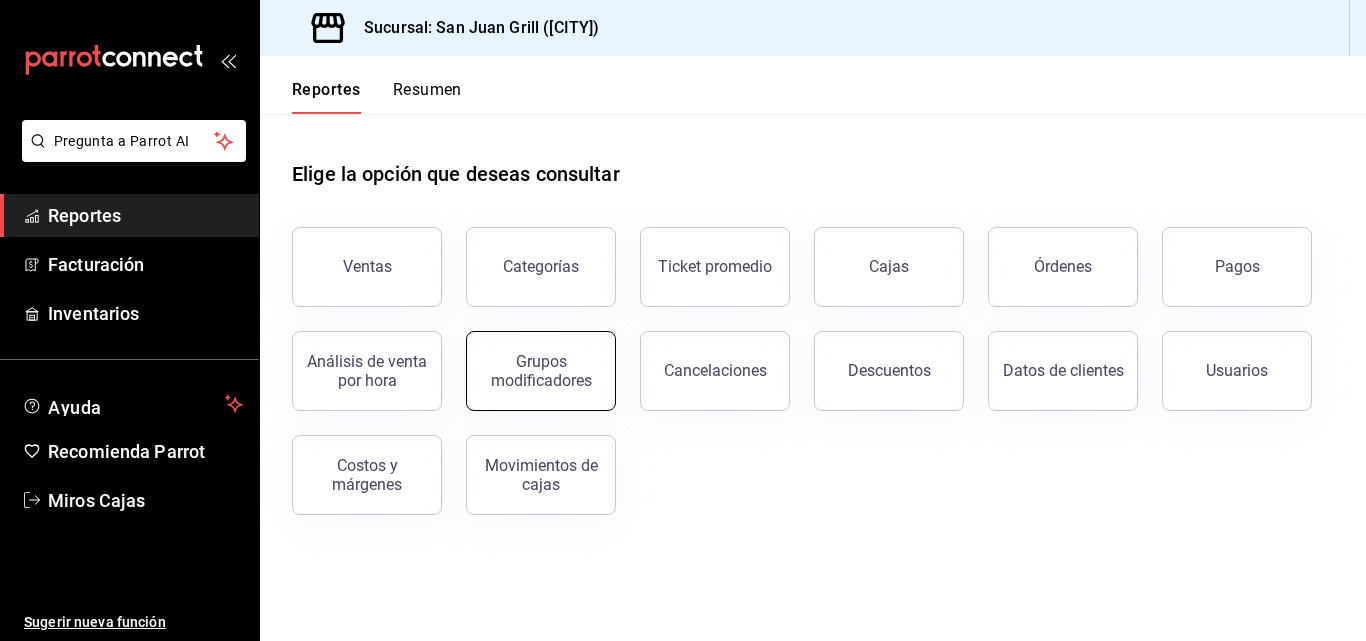 click on "Grupos modificadores" at bounding box center (541, 371) 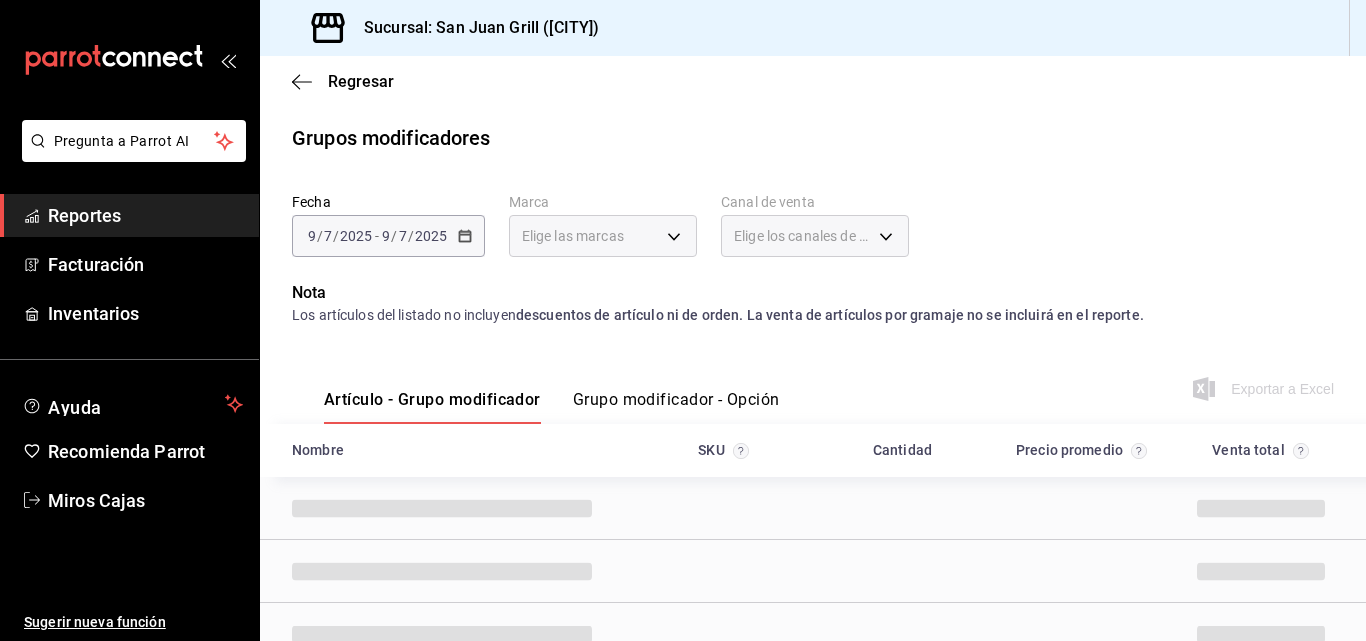 click on "2025-07-09 9 / 7 / 2025 - 2025-07-09 9 / 7 / 2025" at bounding box center (388, 236) 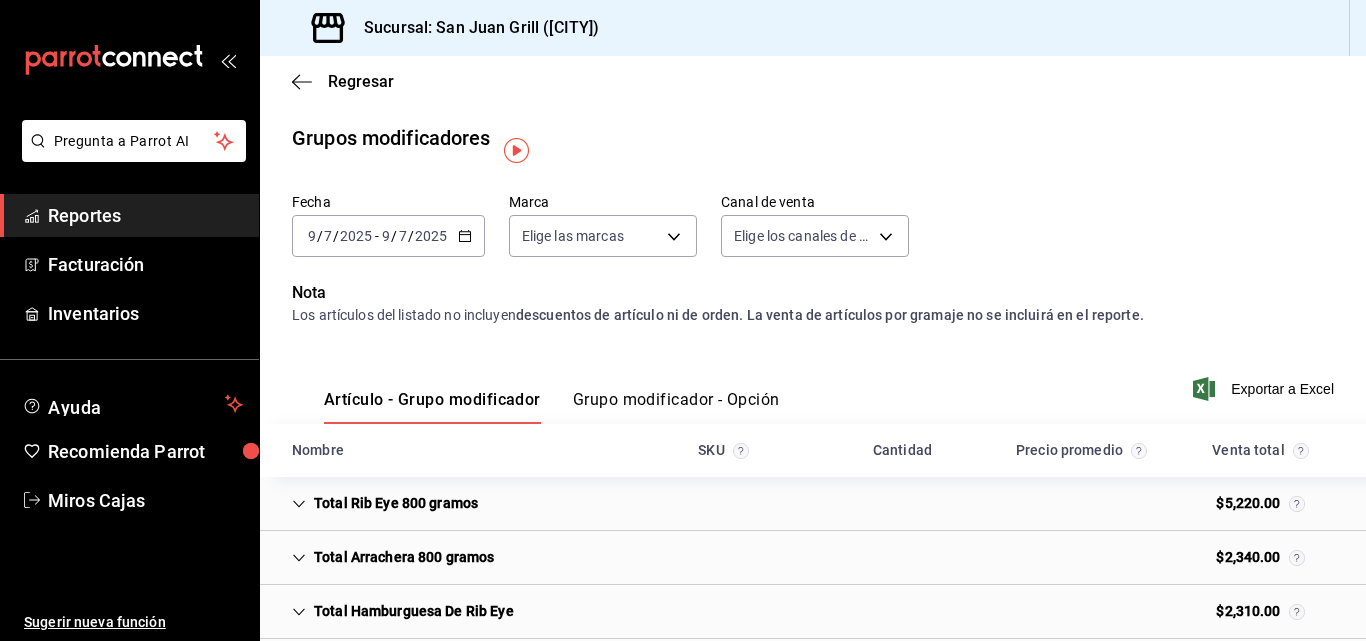 click at bounding box center [465, 236] 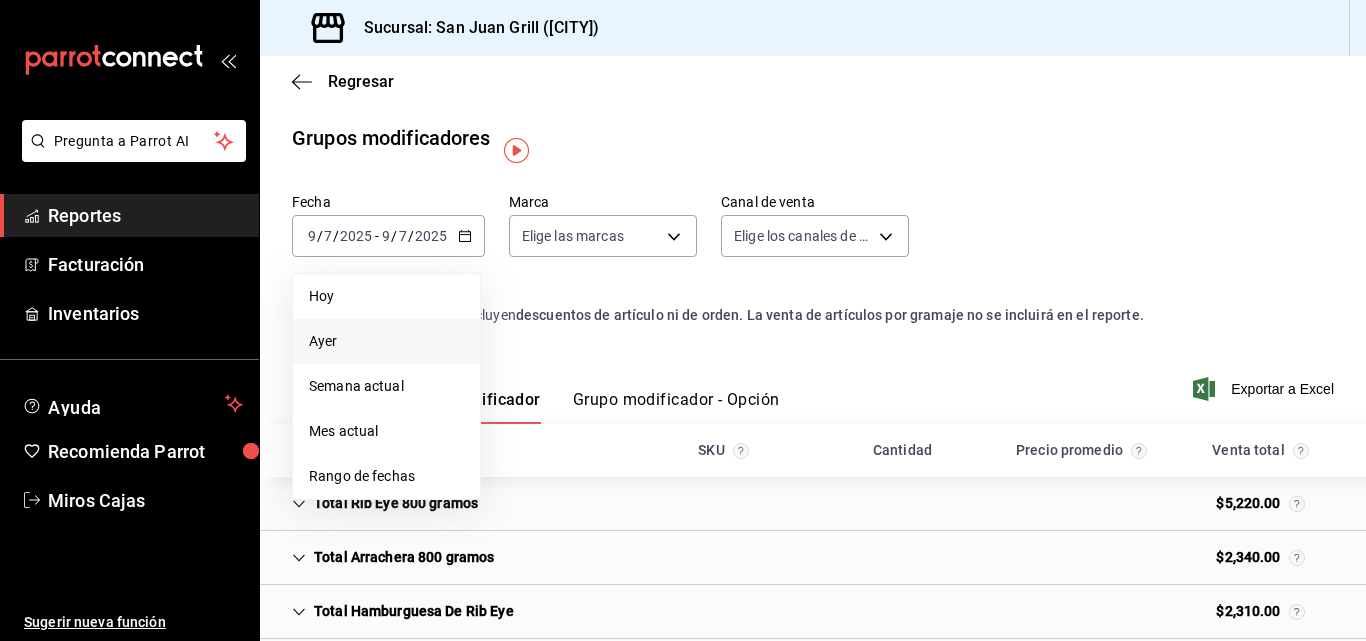 click on "Ayer" at bounding box center [386, 296] 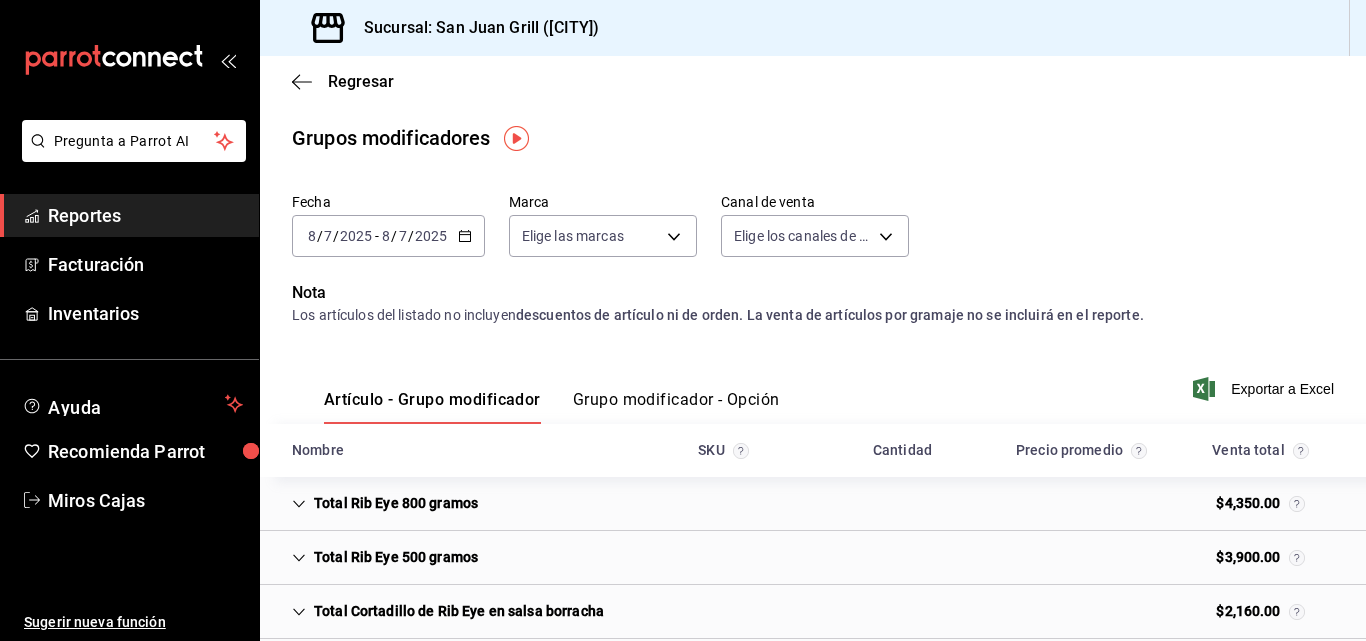 click on "Grupo modificador - Opción" at bounding box center [676, 407] 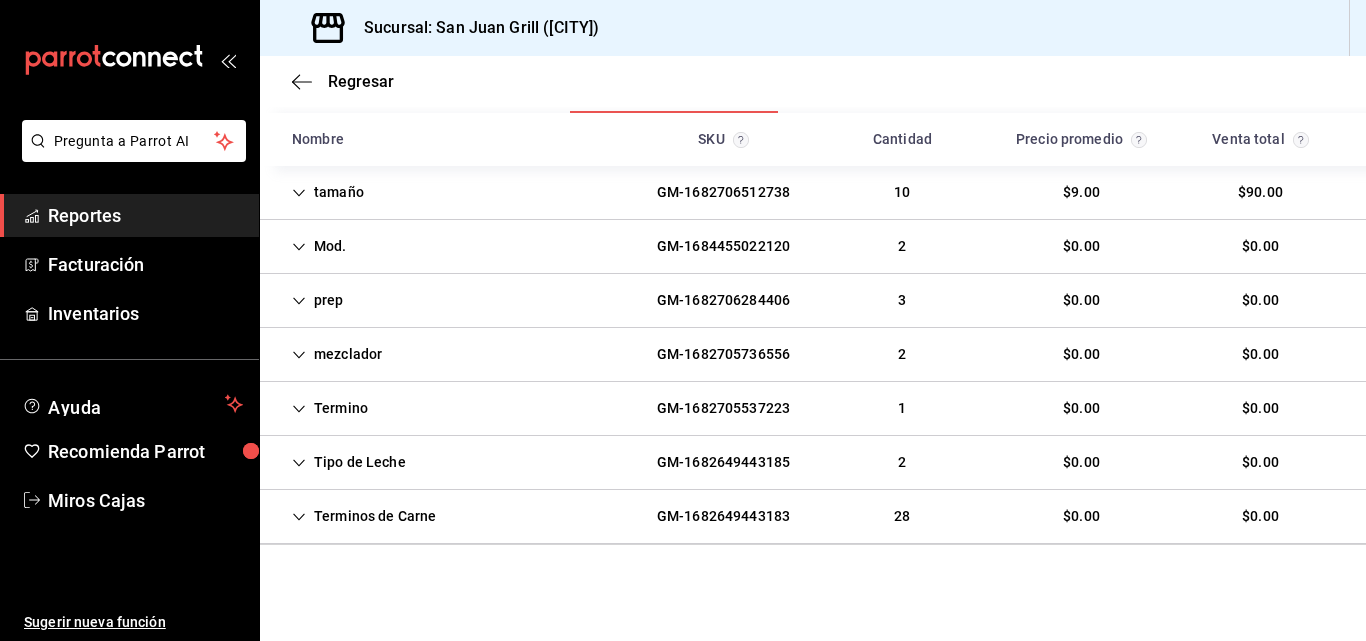 scroll, scrollTop: 0, scrollLeft: 0, axis: both 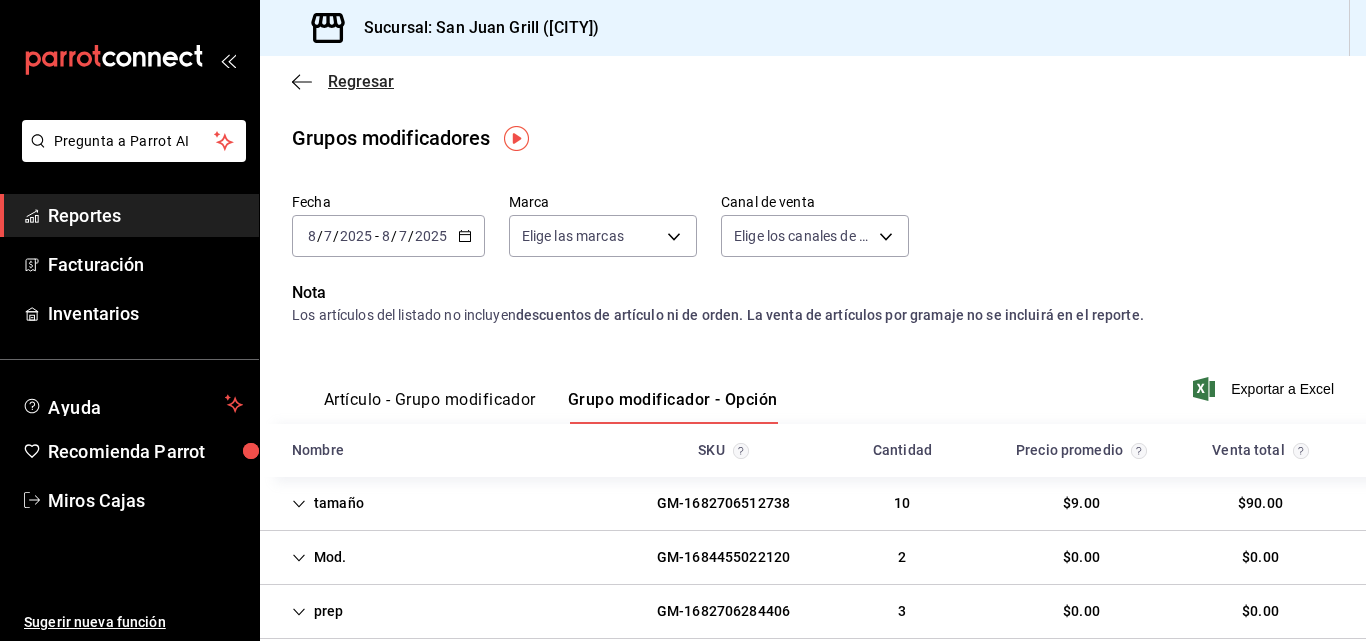 click at bounding box center (302, 81) 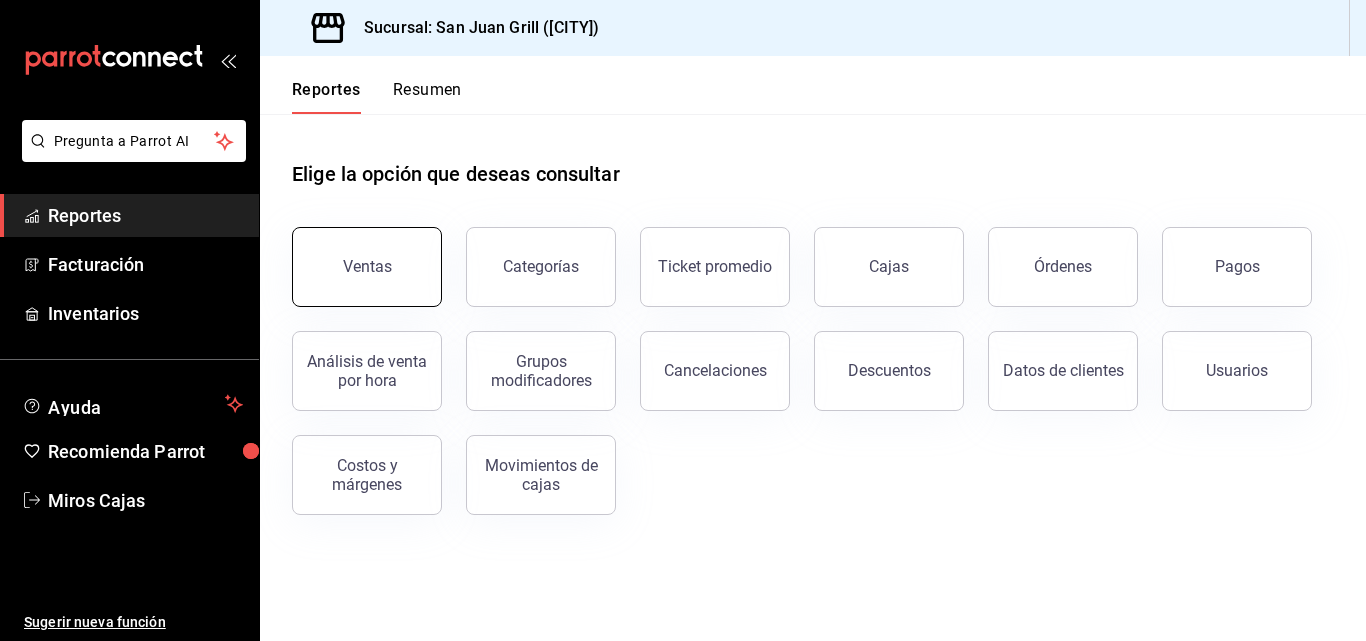 click on "Ventas" at bounding box center (367, 267) 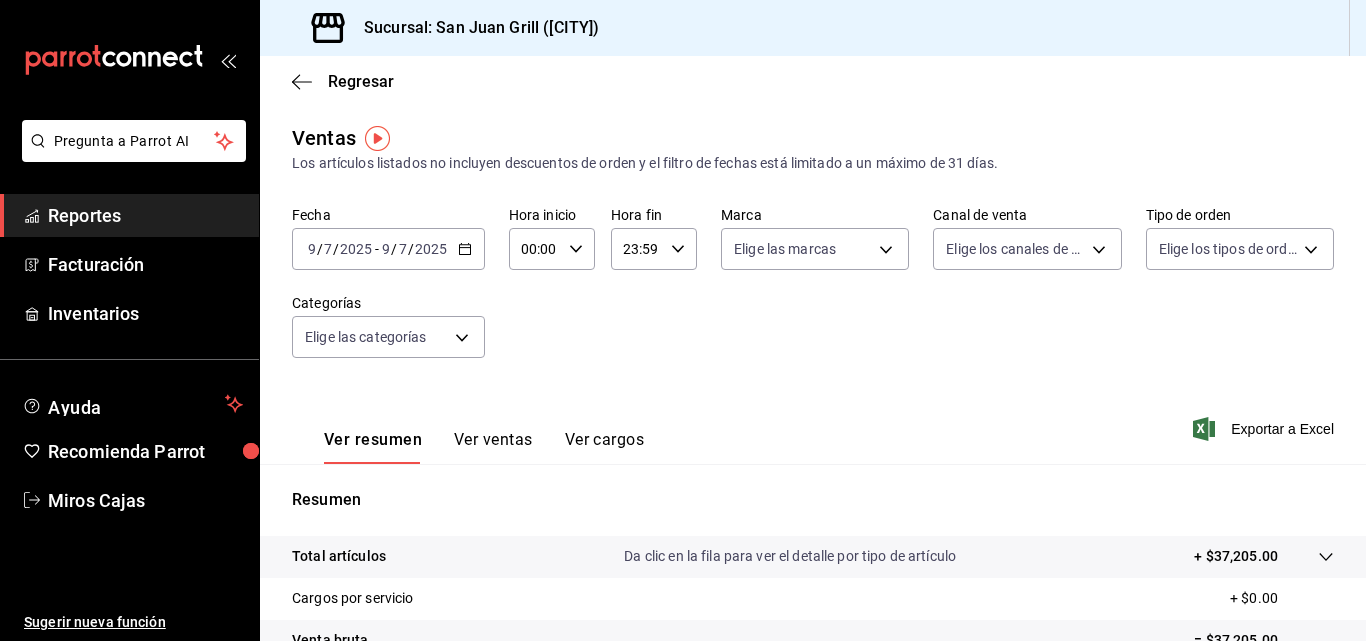 click on "2025-07-09 9 / 7 / 2025 - 2025-07-09 9 / 7 / 2025" at bounding box center (388, 249) 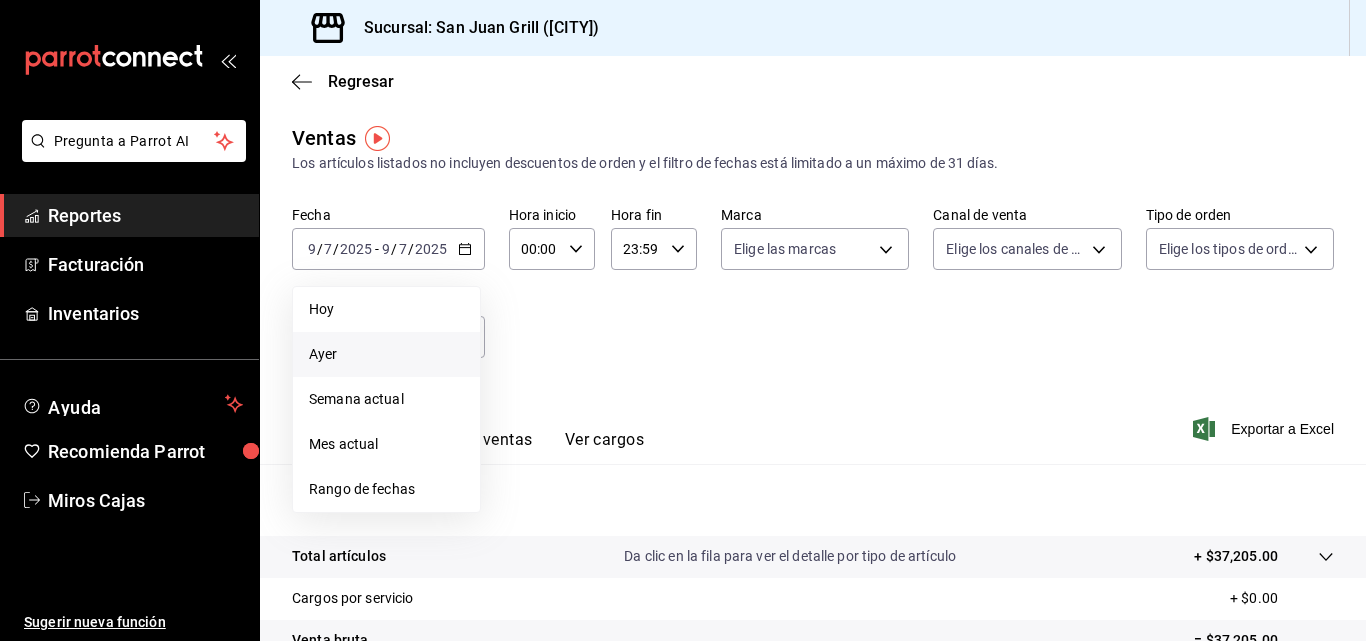 click on "Ayer" at bounding box center (386, 309) 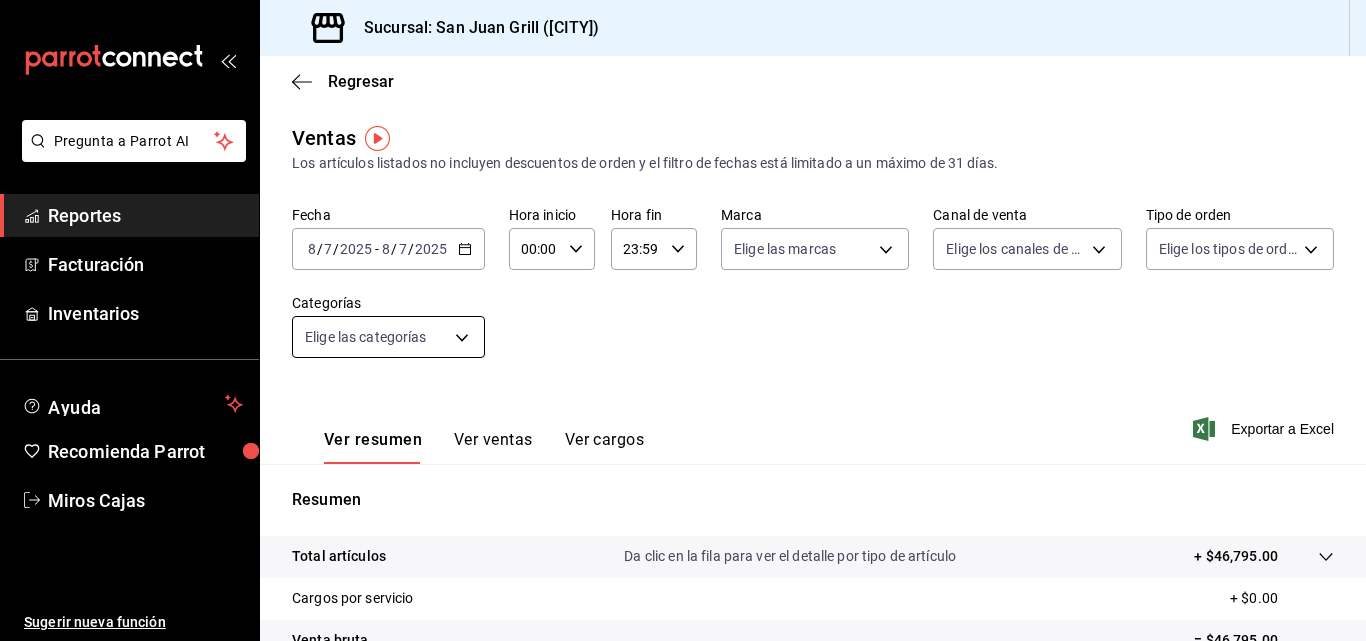 click on "GM-1682649443185 Pregunta a Parrot AI Reportes   Facturación   Inventarios   Ayuda Recomienda Parrot   Miros Cajas   Sugerir nueva función   Sucursal: San Juan Grill ([CITY]) Regresar Ventas Los artículos listados no incluyen descuentos de orden y el filtro de fechas está limitado a un máximo de 31 días. Fecha [DATE] [DATE] - [DATE] [DATE] Hora inicio 00:00 Hora inicio Hora fin 23:59 Hora fin Marca Elige las marcas Canal de venta Elige los canales de venta Tipo de orden Elige los tipos de orden Categorías Elige las categorías Ver resumen Ver ventas Ver cargos Exportar a Excel Resumen Total artículos Da clic en la fila para ver el detalle por tipo de artículo + $46,795.00 Cargos por servicio + $0.00 Venta bruta = $46,795.00 Descuentos totales - $360.00 Certificados de regalo - $0.00 Venta total = $46,435.00 Impuestos - $6,404.83 Venta neta = $40,030.17 Pregunta a Parrot AI Reportes   Facturación   Inventarios   Ayuda Recomienda Parrot   Miros Cajas   Sugerir nueva función   Ver video tutorial" at bounding box center (683, 320) 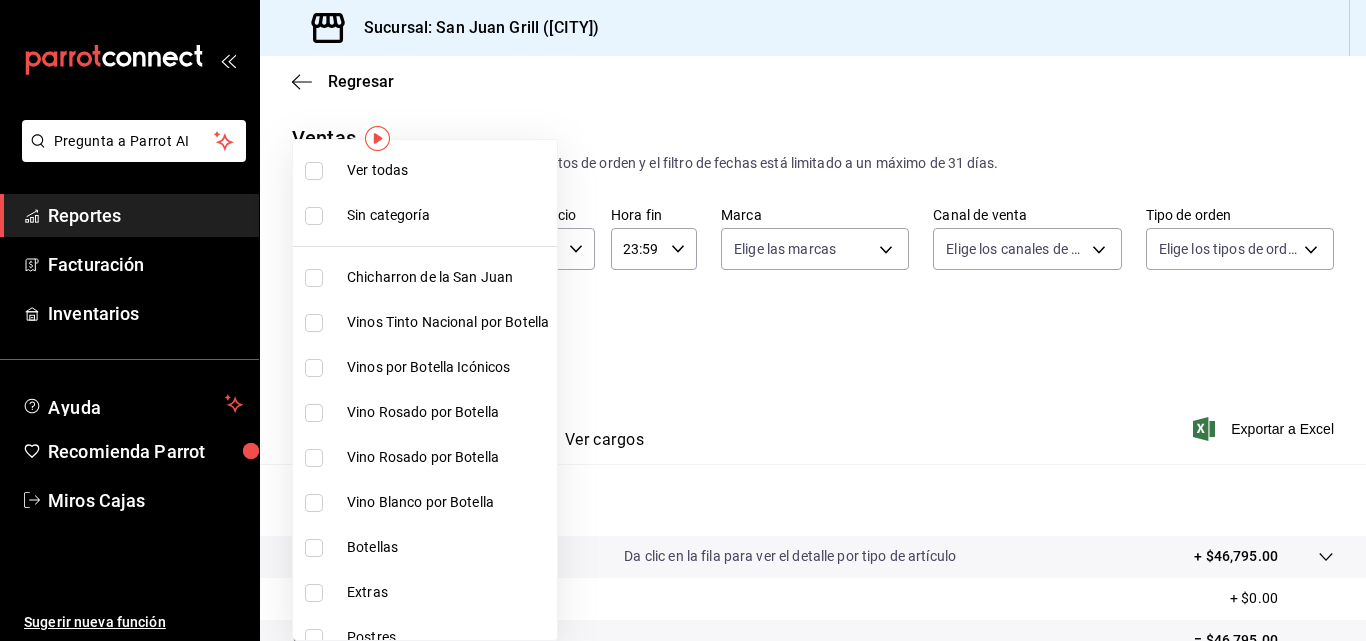 click on "Chicharron de la San Juan" at bounding box center (425, 277) 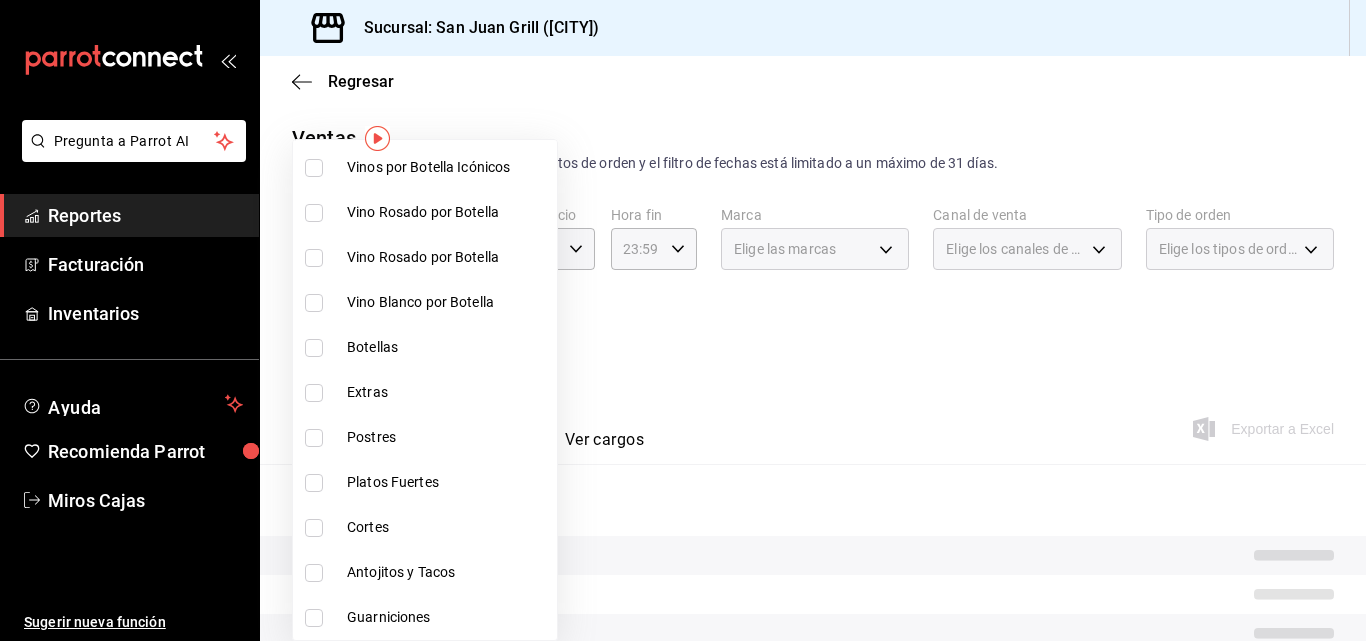 scroll, scrollTop: 201, scrollLeft: 0, axis: vertical 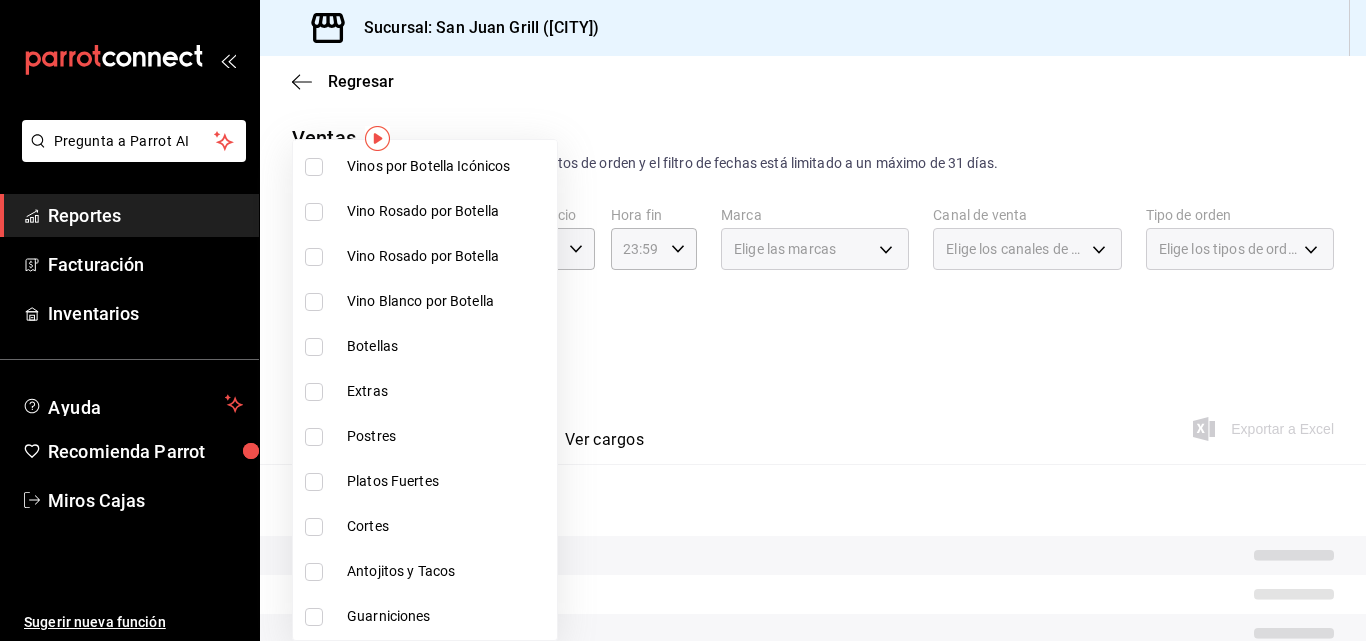 click on "Extras" at bounding box center (448, 391) 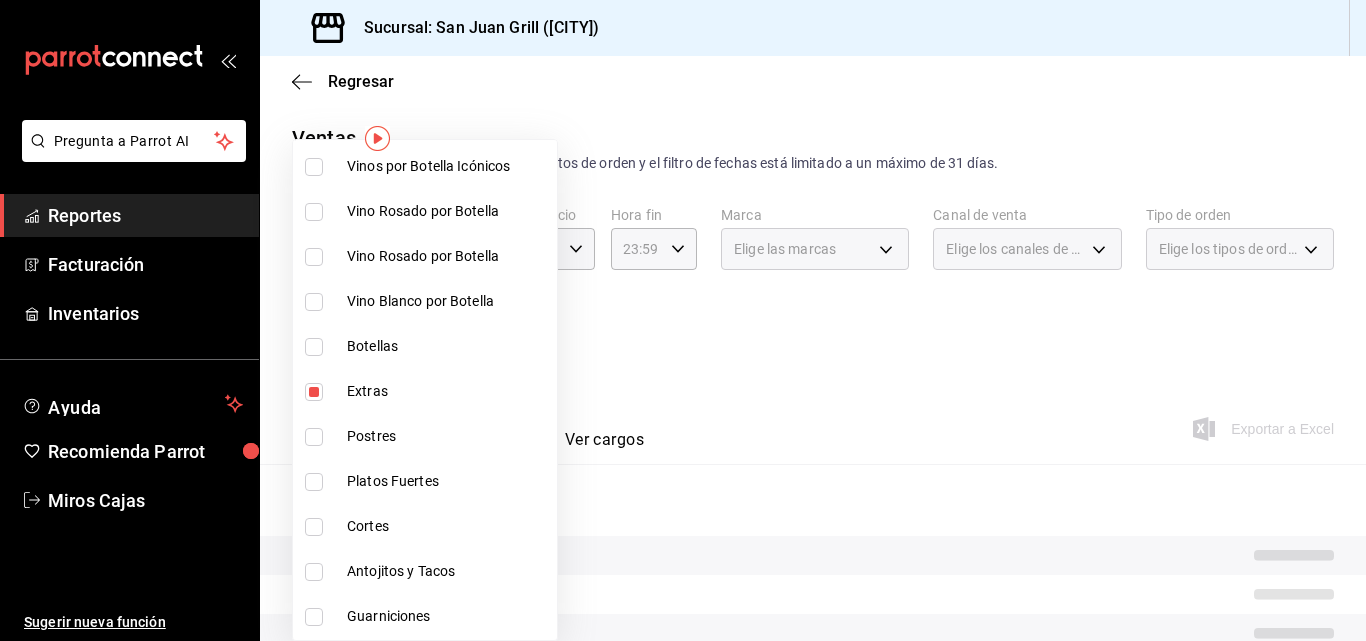 click on "Postres" at bounding box center (425, 436) 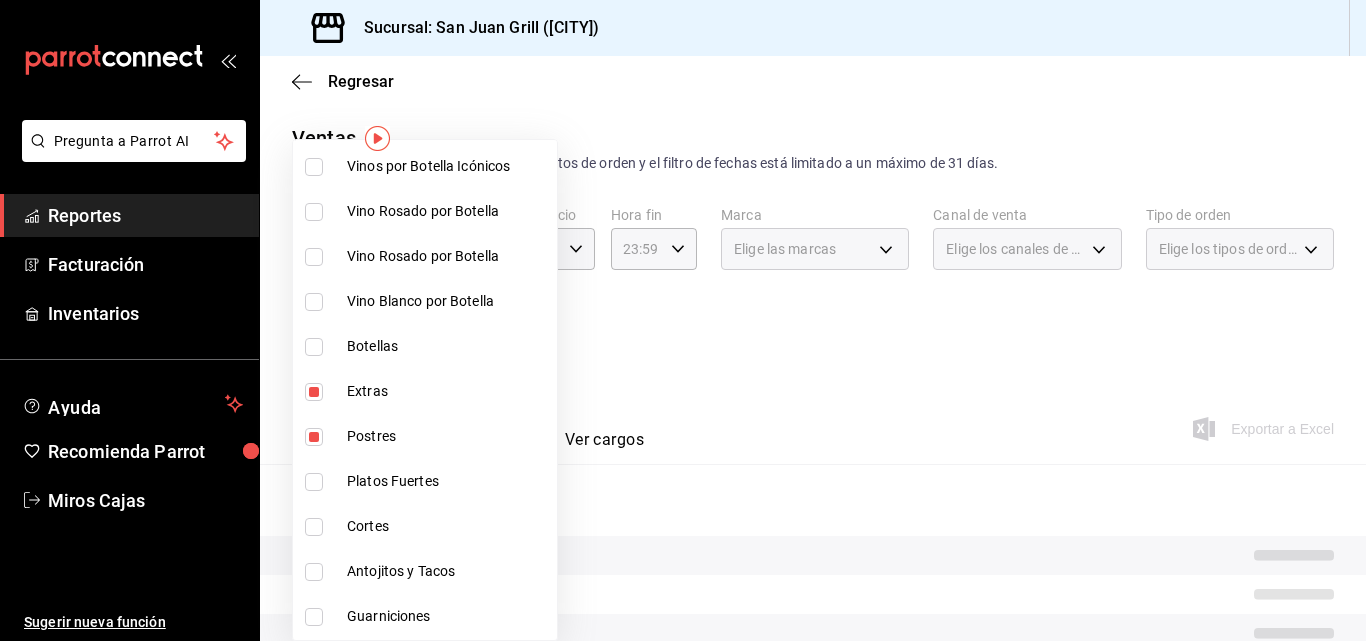 click on "Ver todas Sin categoría Chicharron de la San Juan Vinos Tinto Nacional
por Botella Vinos por Botella
Icónicos Vino Rosado
por Botella Vino Rosado
por Botella Vino Blanco
por Botella Botellas Extras Postres Platos Fuertes Cortes Antojitos y Tacos Guarniciones Ensalada Sopas y Cremas Entrada Whisky Vodka/Gin Tequila Shots Ron Mezcales Digestivos Cocteles Cervezas Premium Cervezas Nacionales Cervezas Artesanales Café Brandy/Cognac Aperitivos Bebidas Sin Licor Vinos por copeo Vino por Botella" at bounding box center [425, 189] 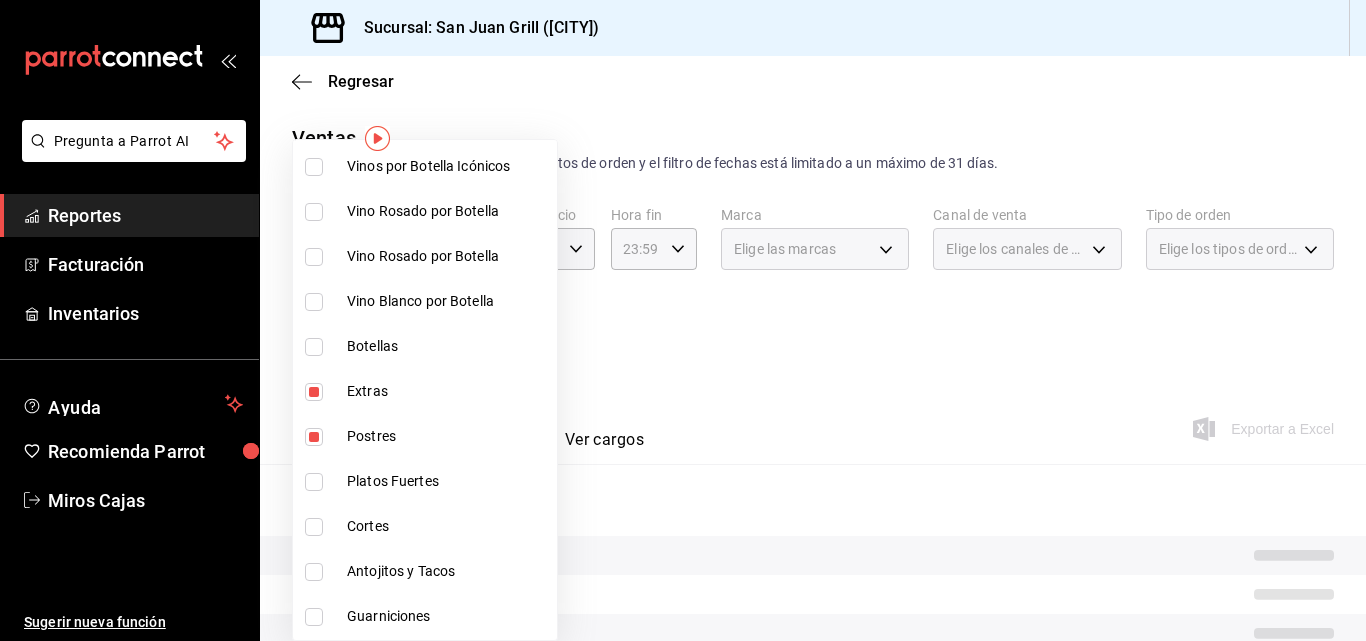 click on "Platos Fuertes" at bounding box center [425, 481] 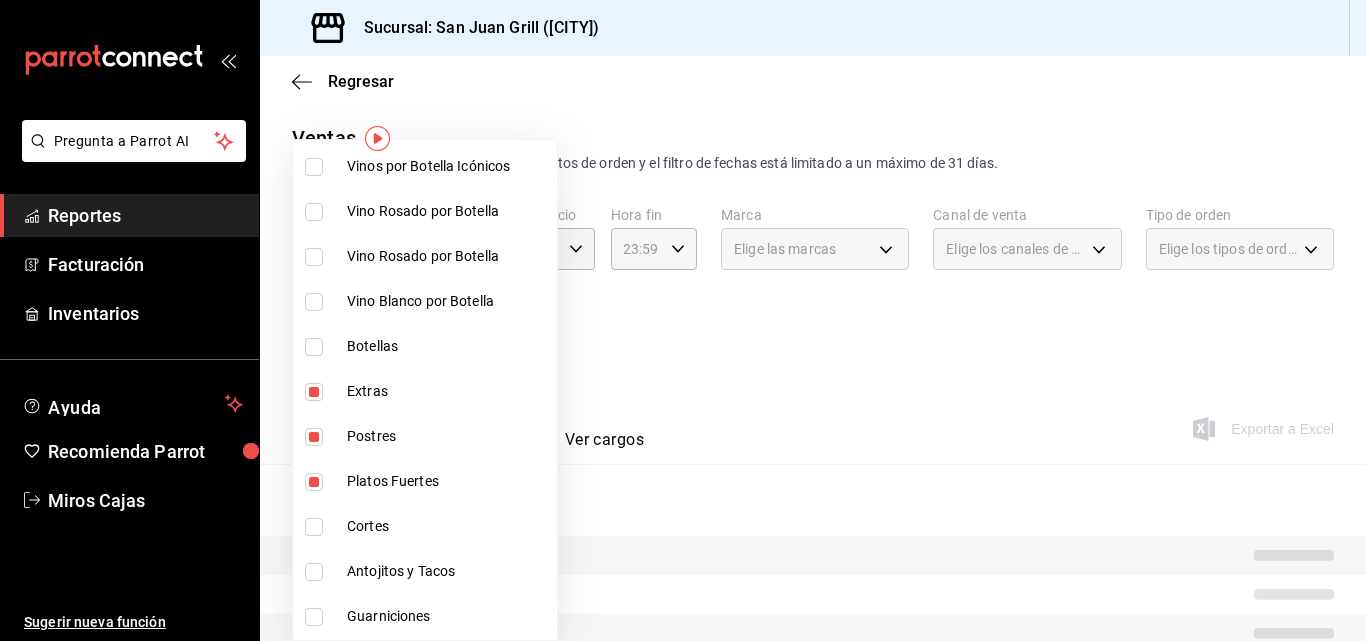 click on "Cortes" at bounding box center [448, 526] 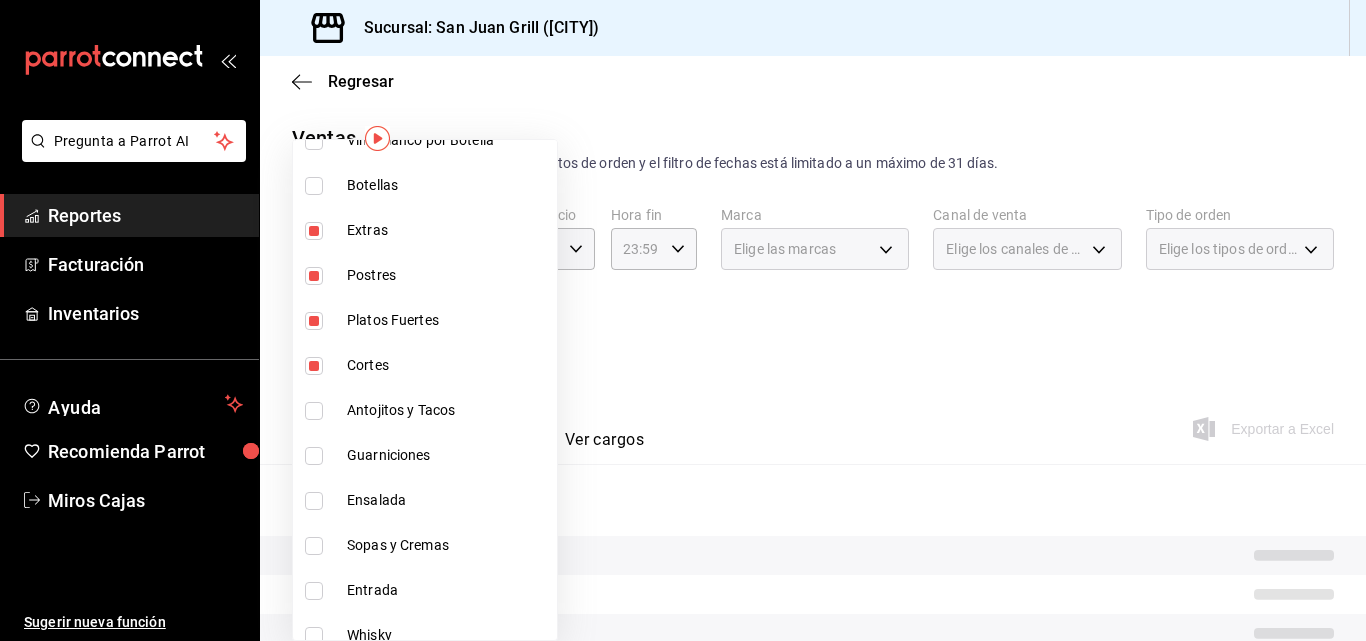 scroll, scrollTop: 370, scrollLeft: 0, axis: vertical 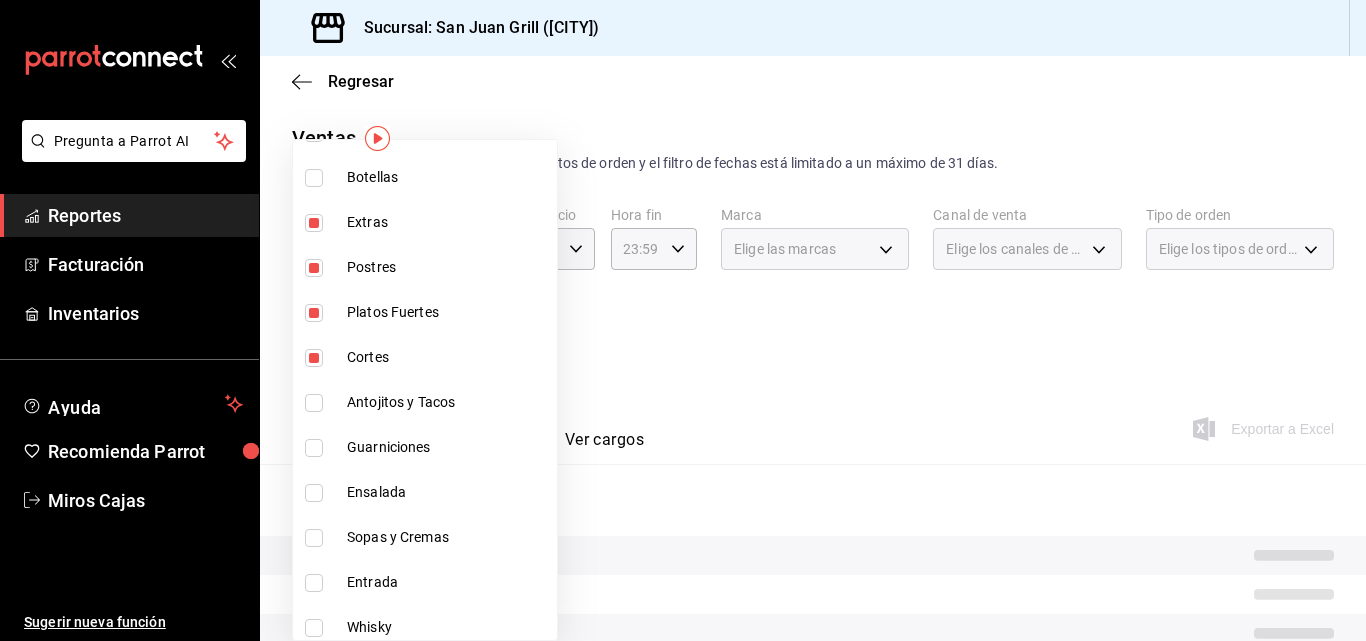 click on "Antojitos y Tacos" at bounding box center (448, 402) 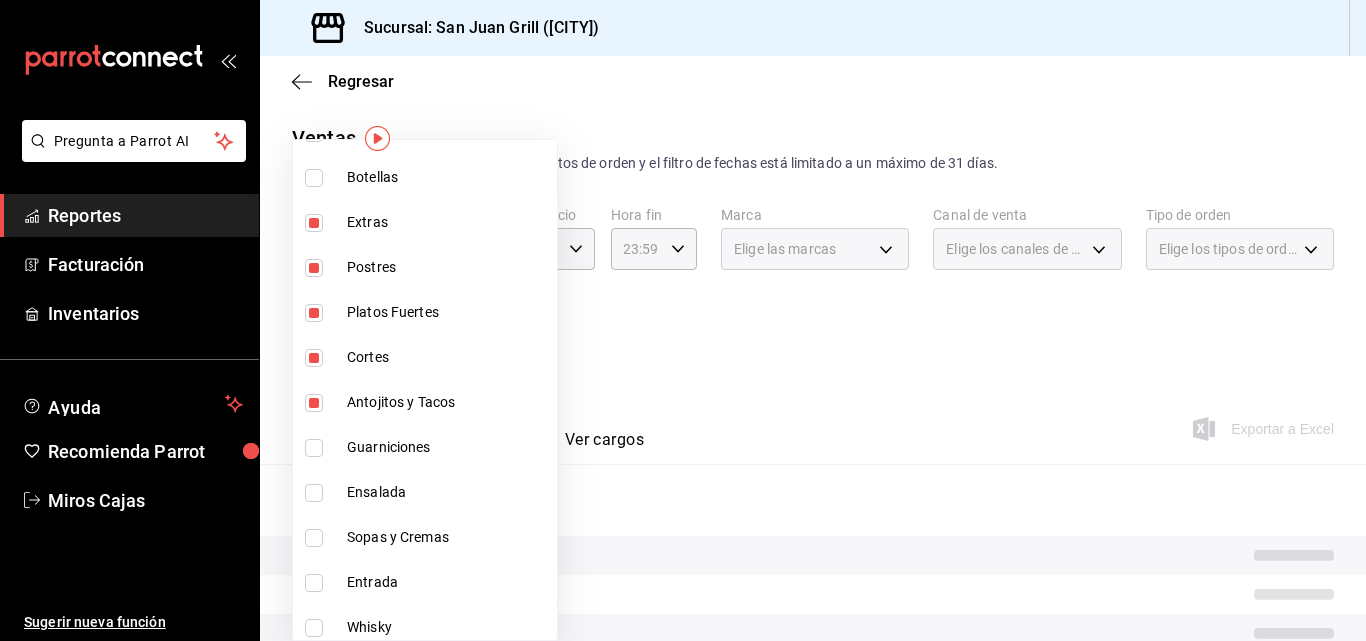 click on "Guarniciones" at bounding box center (448, 447) 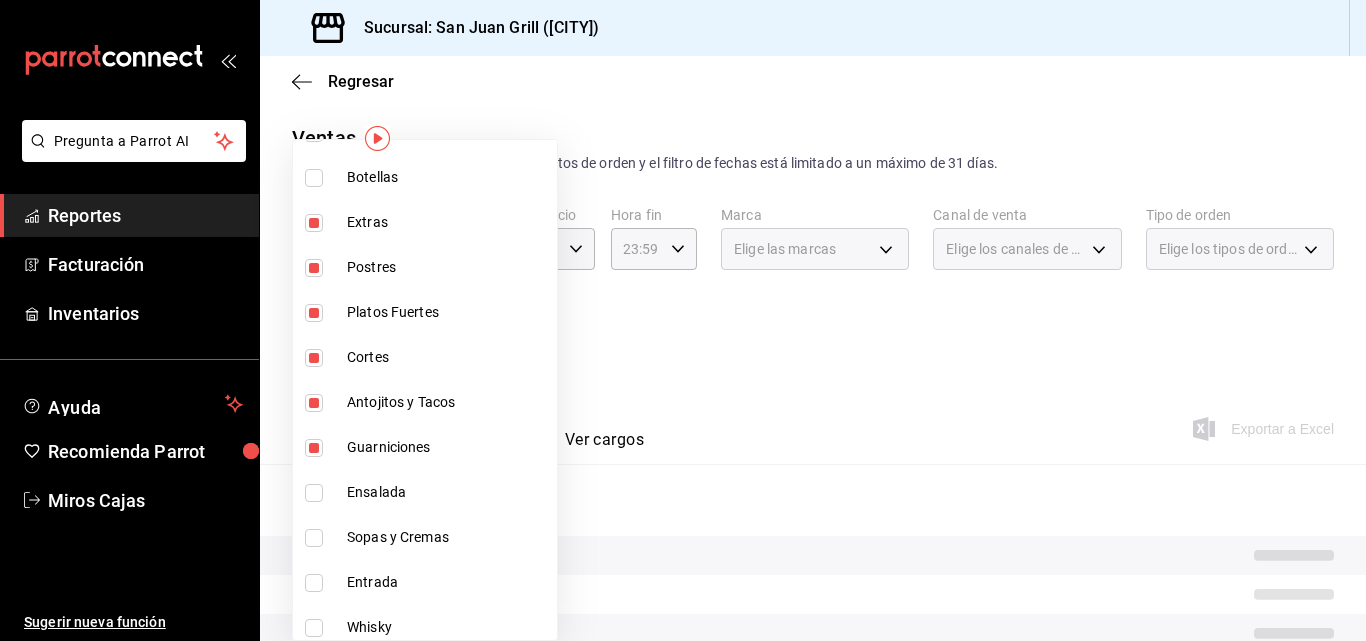 click on "Ensalada" at bounding box center (448, 492) 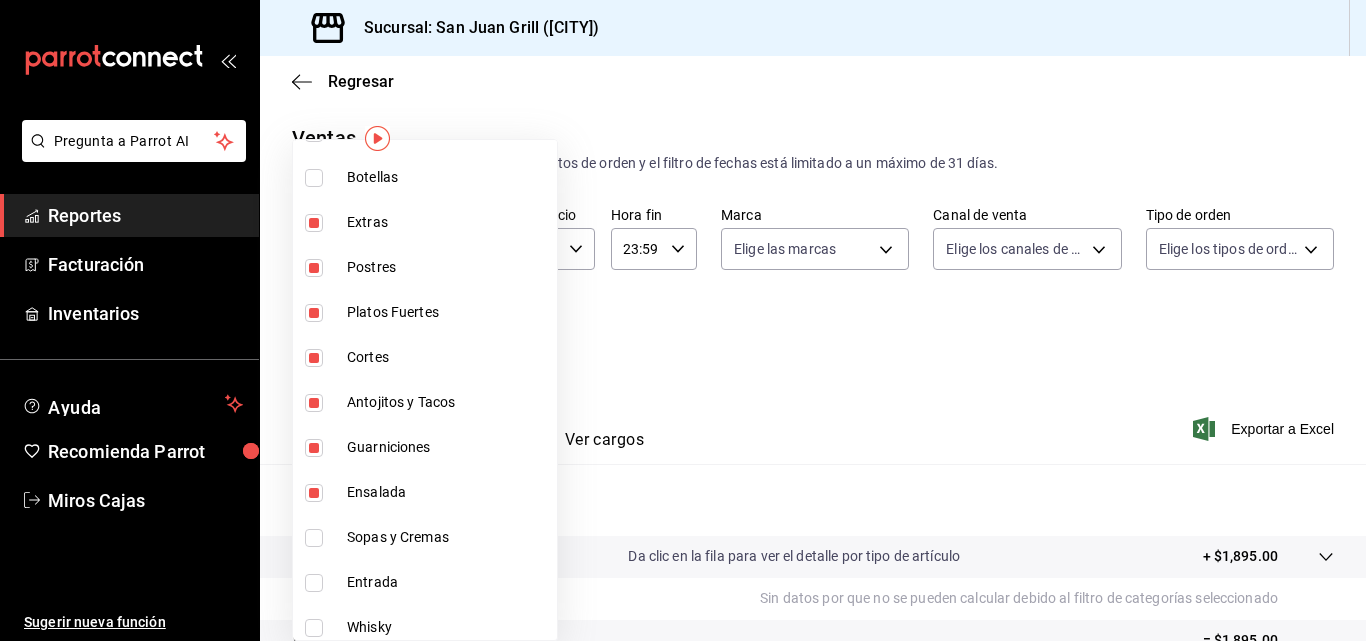 click on "Sopas y Cremas" at bounding box center [425, 537] 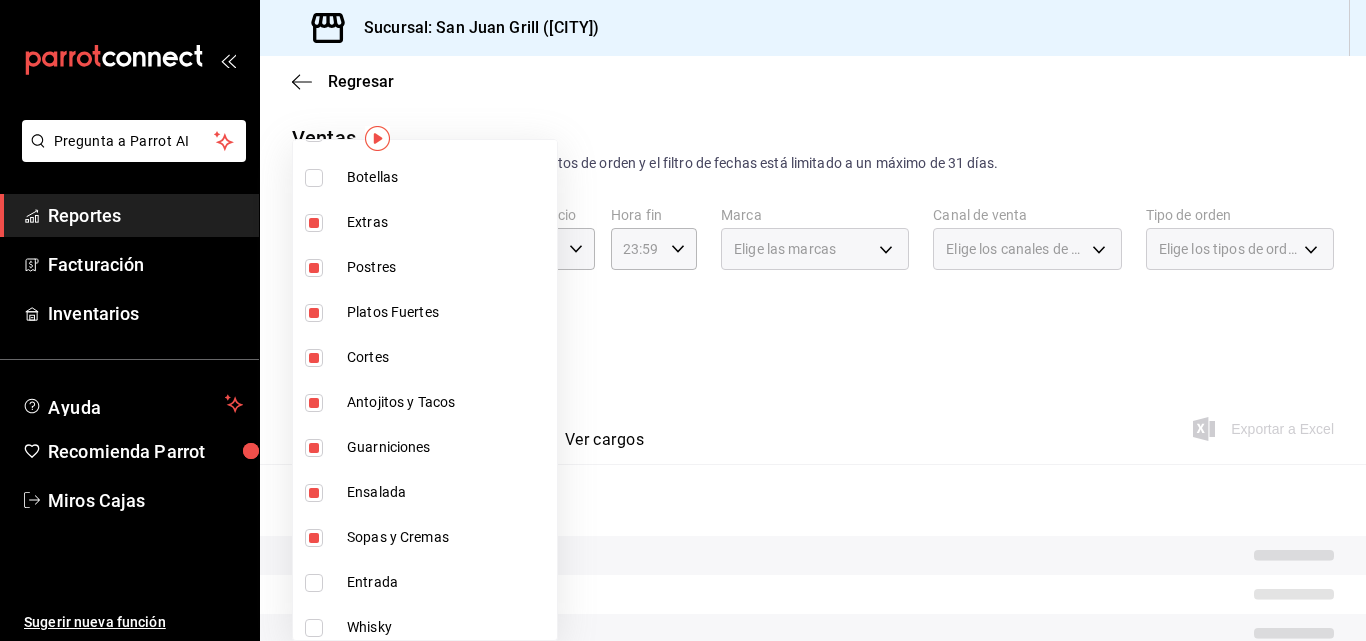 click on "Entrada" at bounding box center [448, 582] 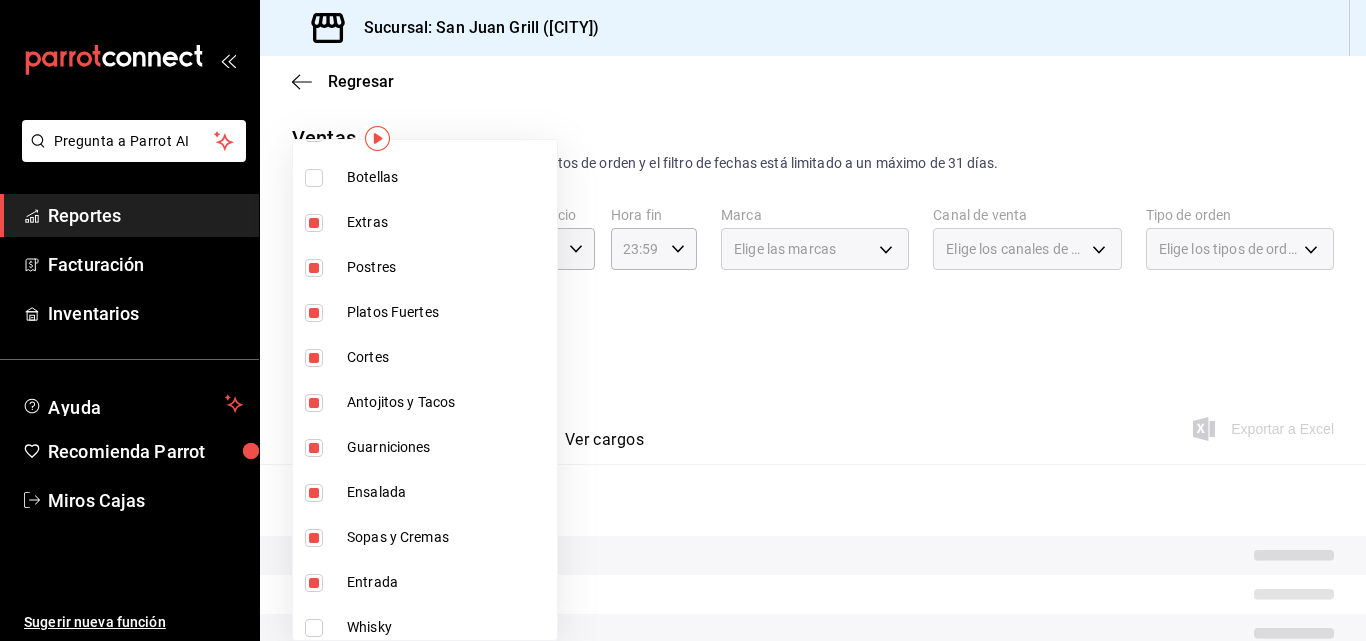 click at bounding box center (683, 320) 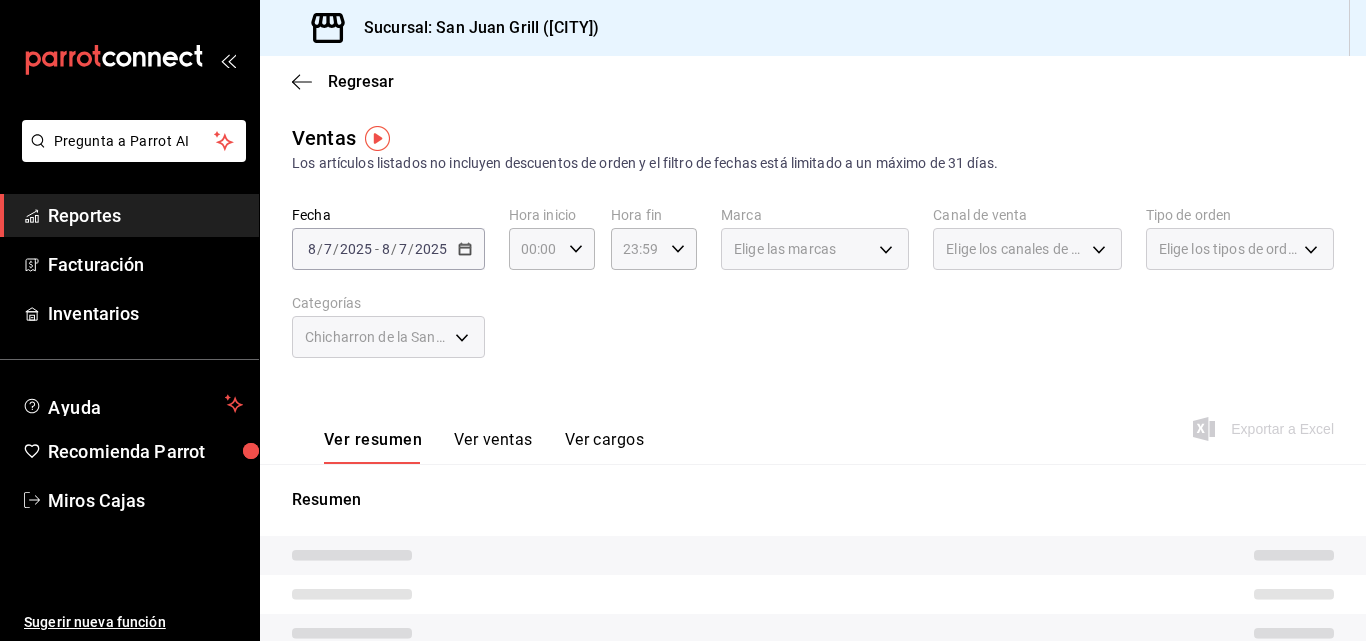 click on "Fecha [DATE] [DATE] - [DATE] [DATE] Hora inicio 00:00 Hora inicio Hora fin 23:59 Hora fin Marca Elige las marcas Canal de venta Elige los canales de venta Tipo de orden Elige los tipos de orden Categorías Chicharron de la San Juan, Extras, Postres, Platos Fuertes, Cortes, Antojitos y Tacos, Guarniciones, Ensalada, Sopas y Cremas, Entrada [UUID],[UUID],[UUID],[UUID],[UUID],[UUID],[UUID],[UUID],[UUID],[UUID]" at bounding box center [813, 294] 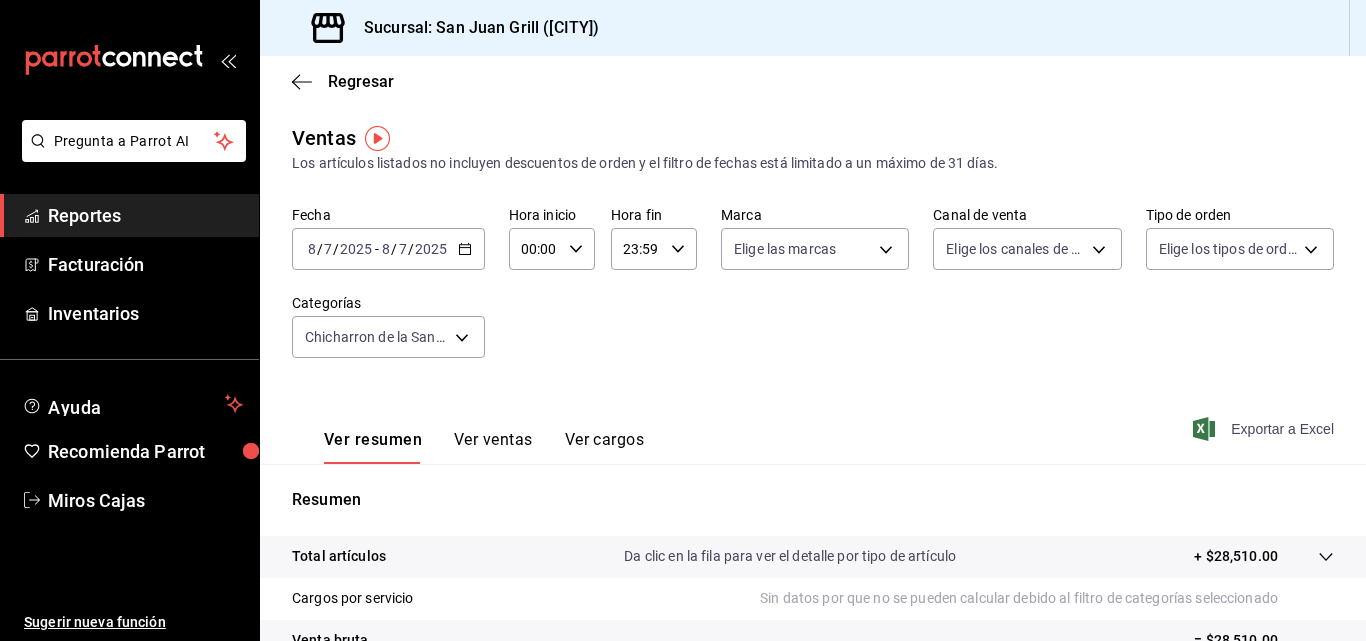 click on "Exportar a Excel" at bounding box center [1265, 429] 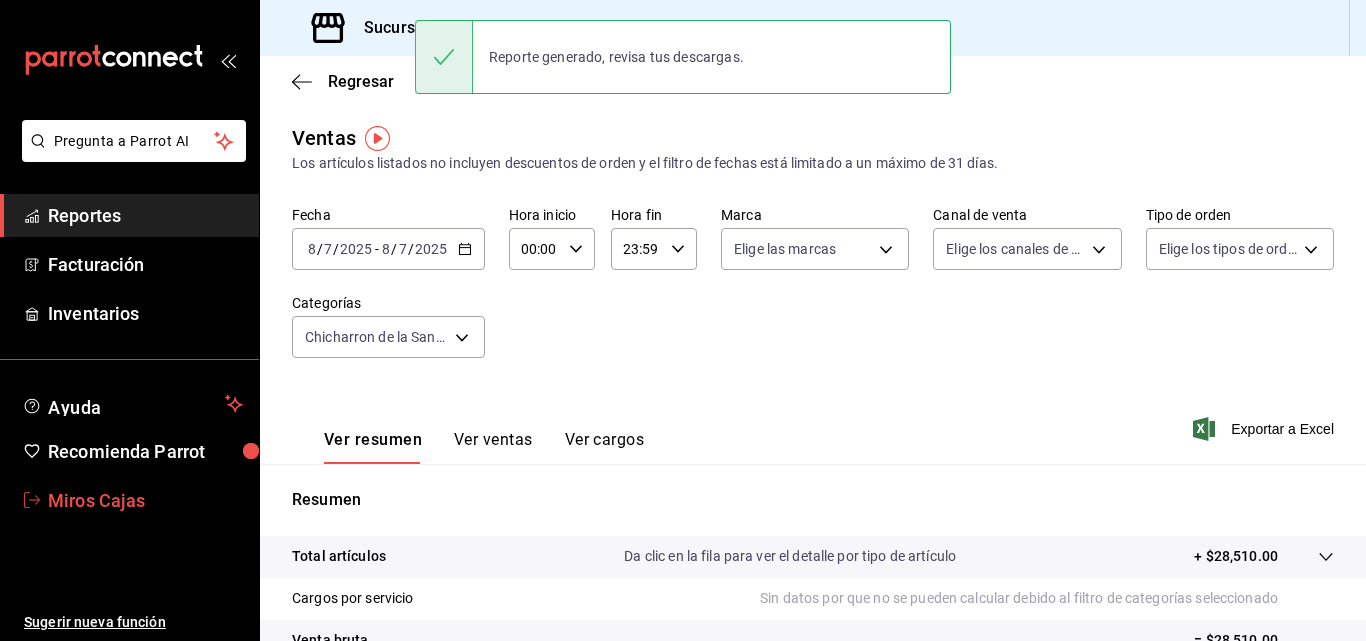 click on "Miros Cajas" at bounding box center [129, 500] 